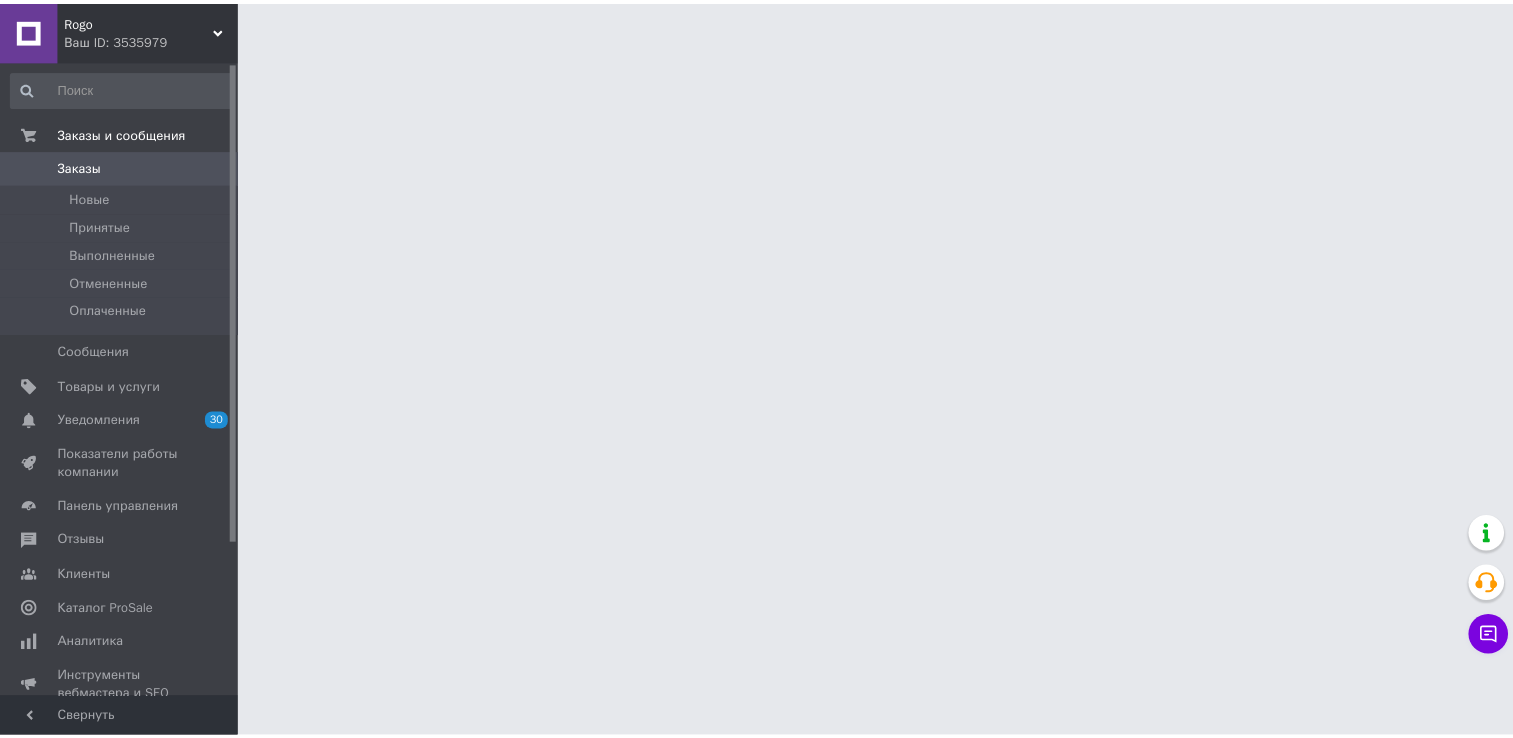 scroll, scrollTop: 0, scrollLeft: 0, axis: both 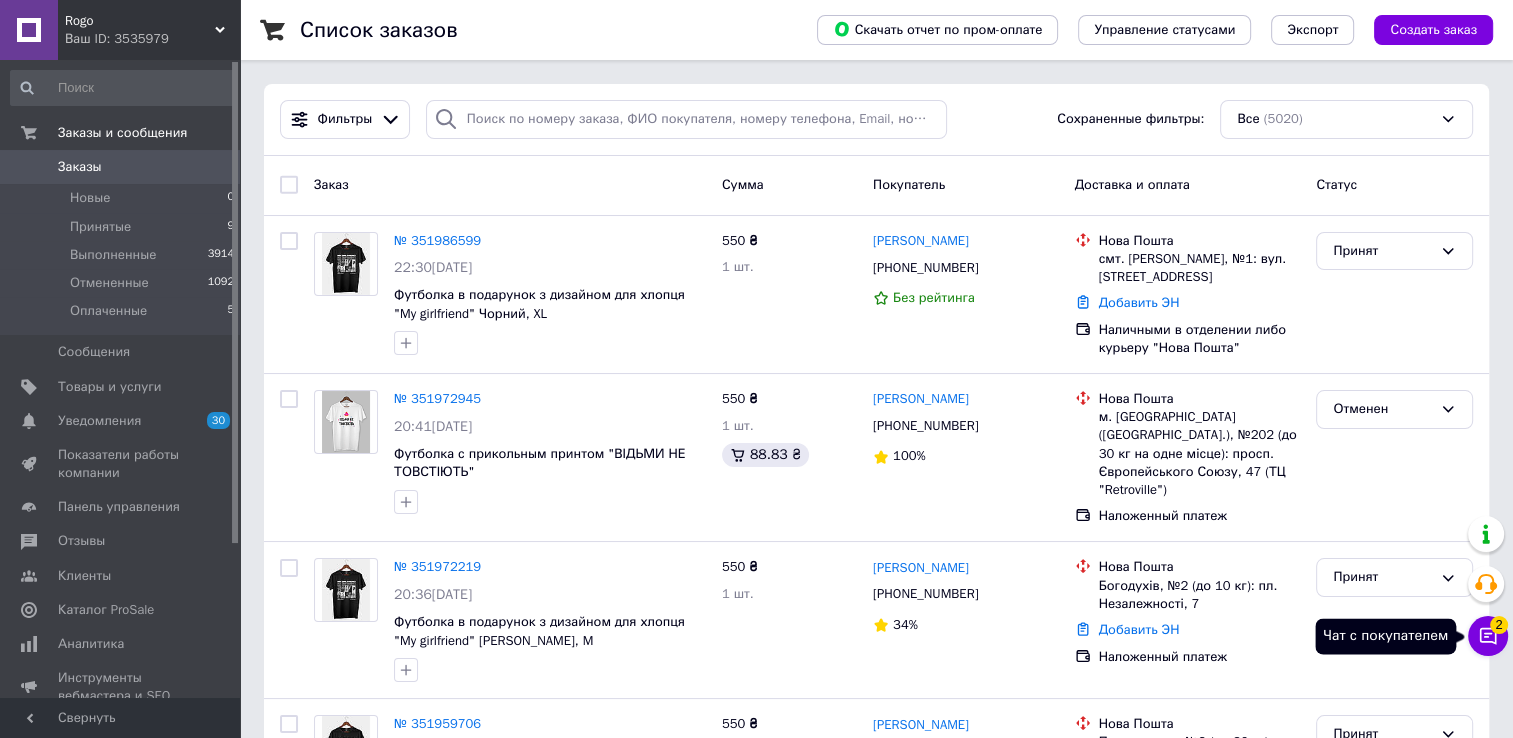click 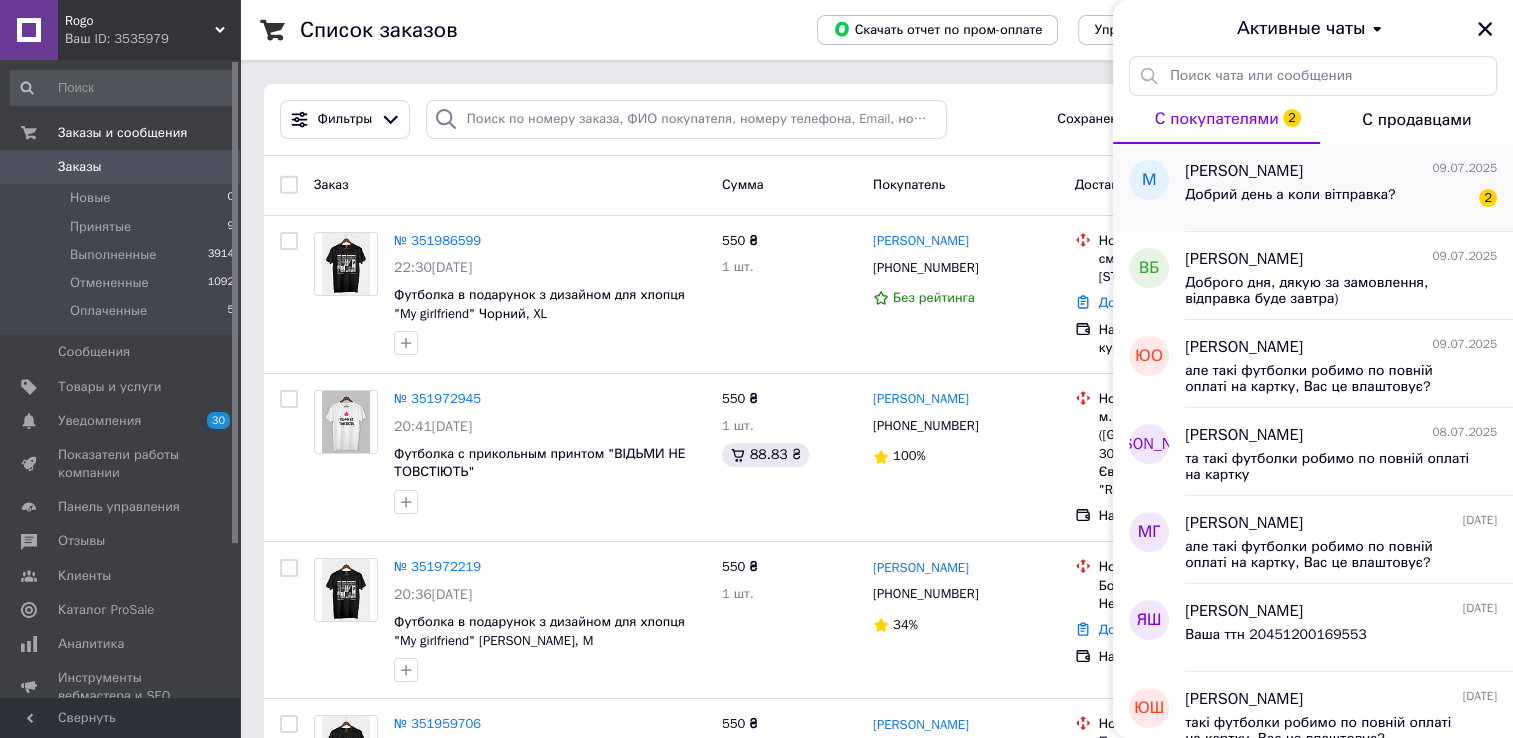 click on "[PERSON_NAME] [DATE] Добрий день а коли вітправка? 2" at bounding box center (1349, 188) 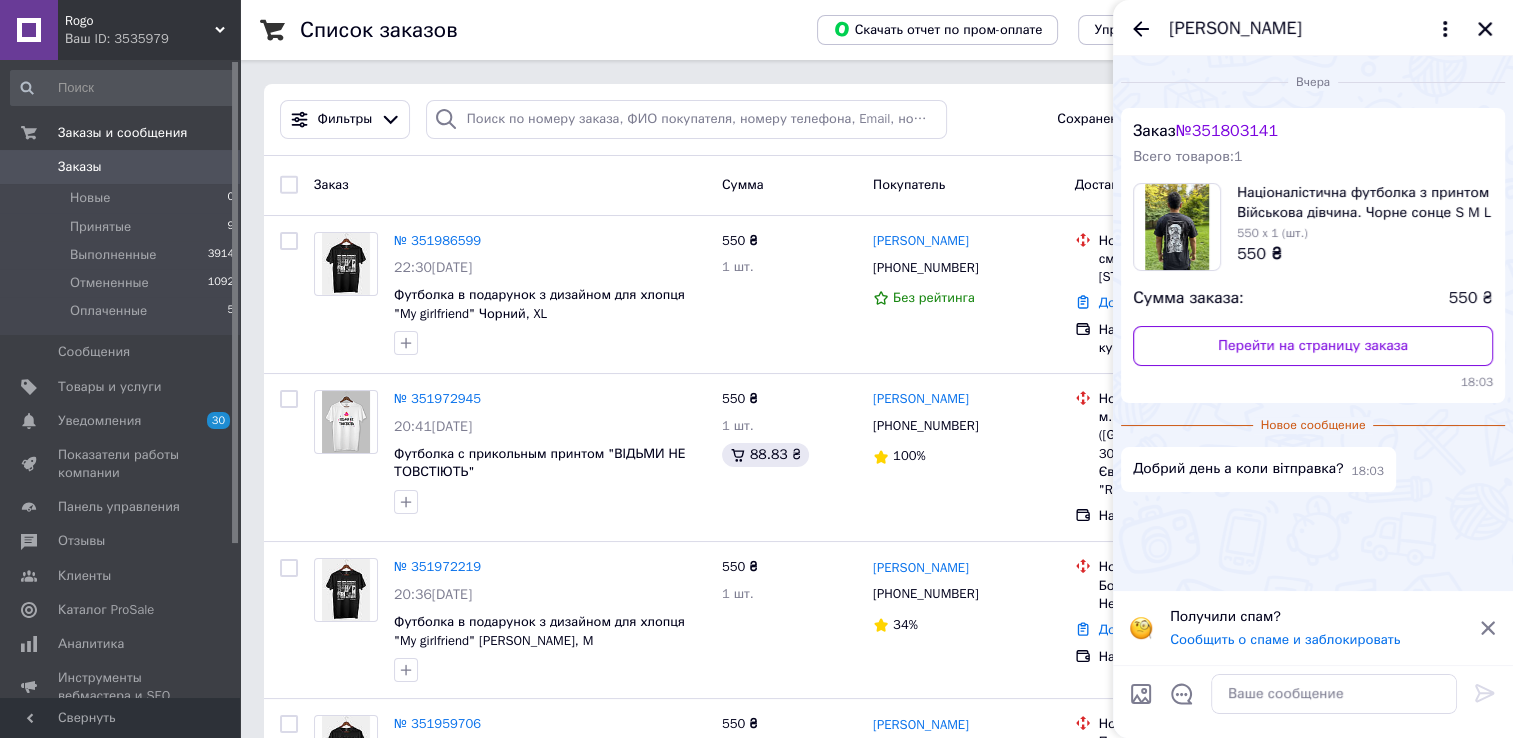 click on "[PERSON_NAME]" at bounding box center [1235, 29] 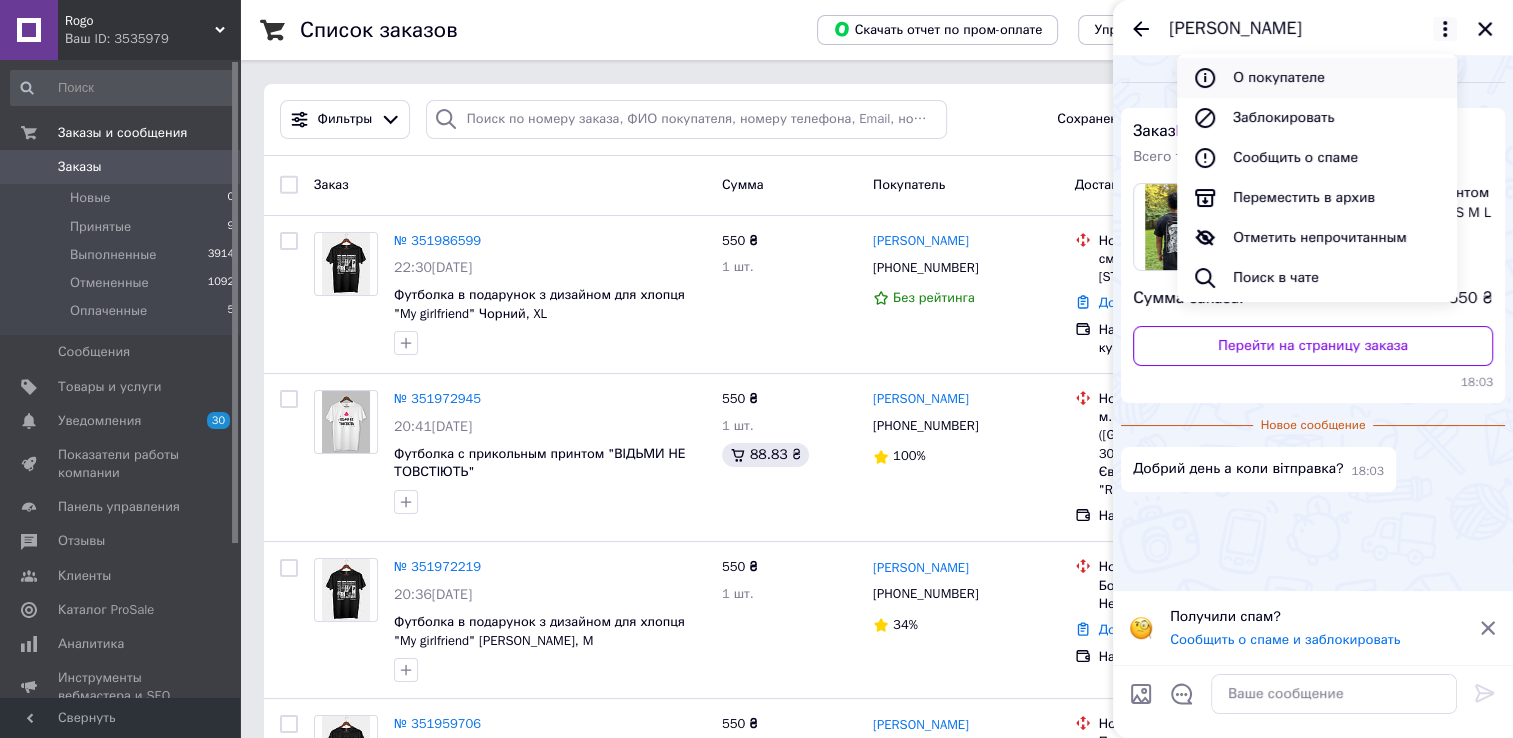 click on "О покупателе" at bounding box center (1317, 78) 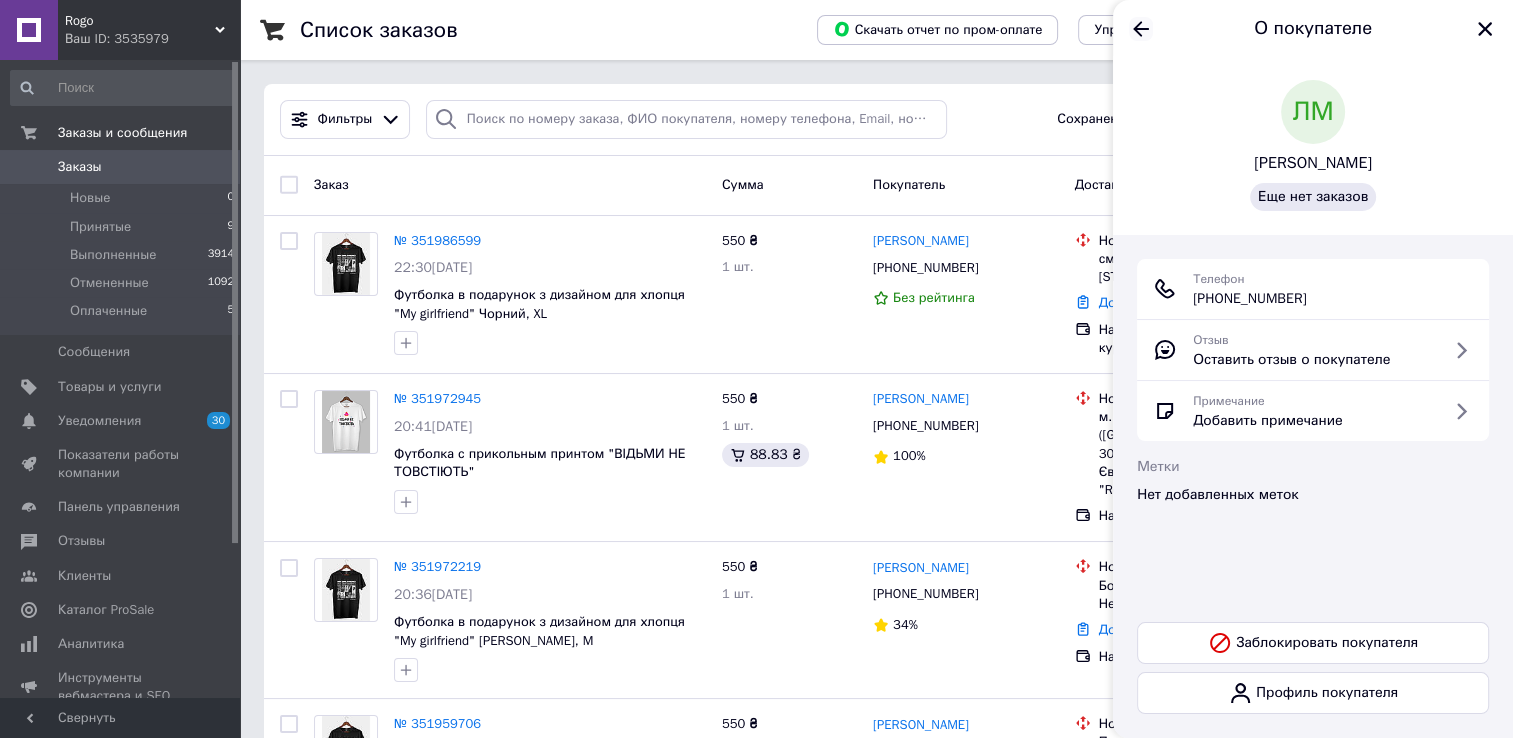 click 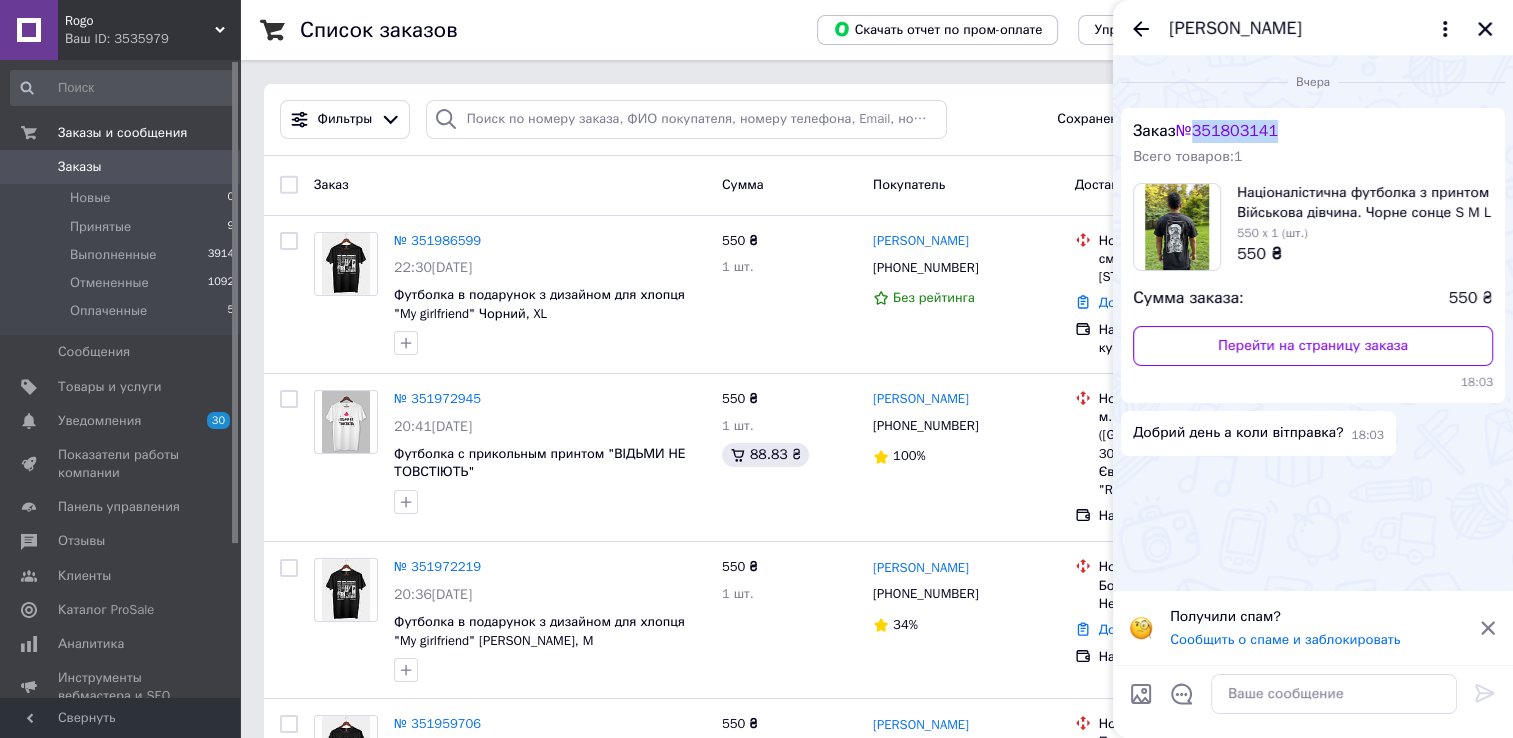 drag, startPoint x: 1300, startPoint y: 130, endPoint x: 1200, endPoint y: 130, distance: 100 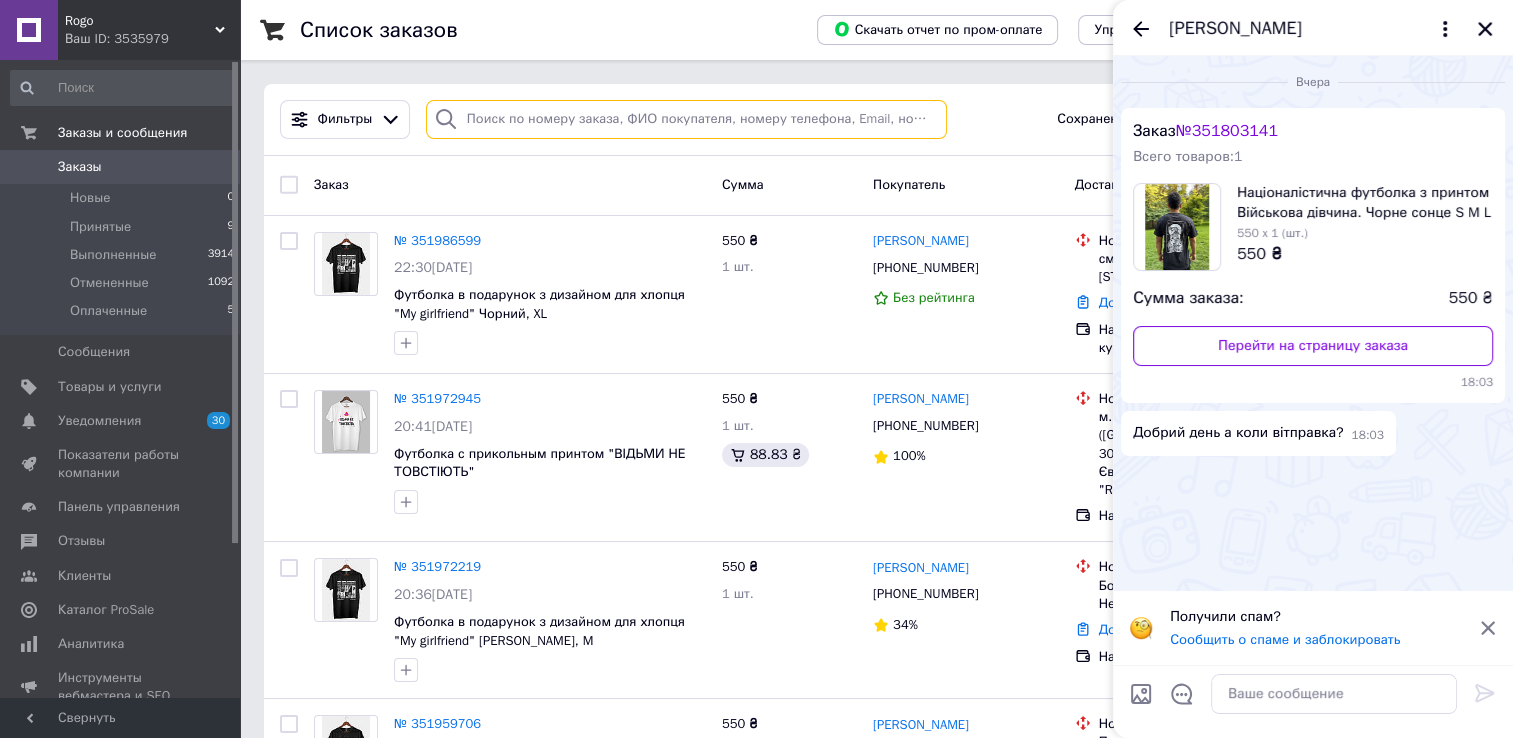 click at bounding box center [686, 119] 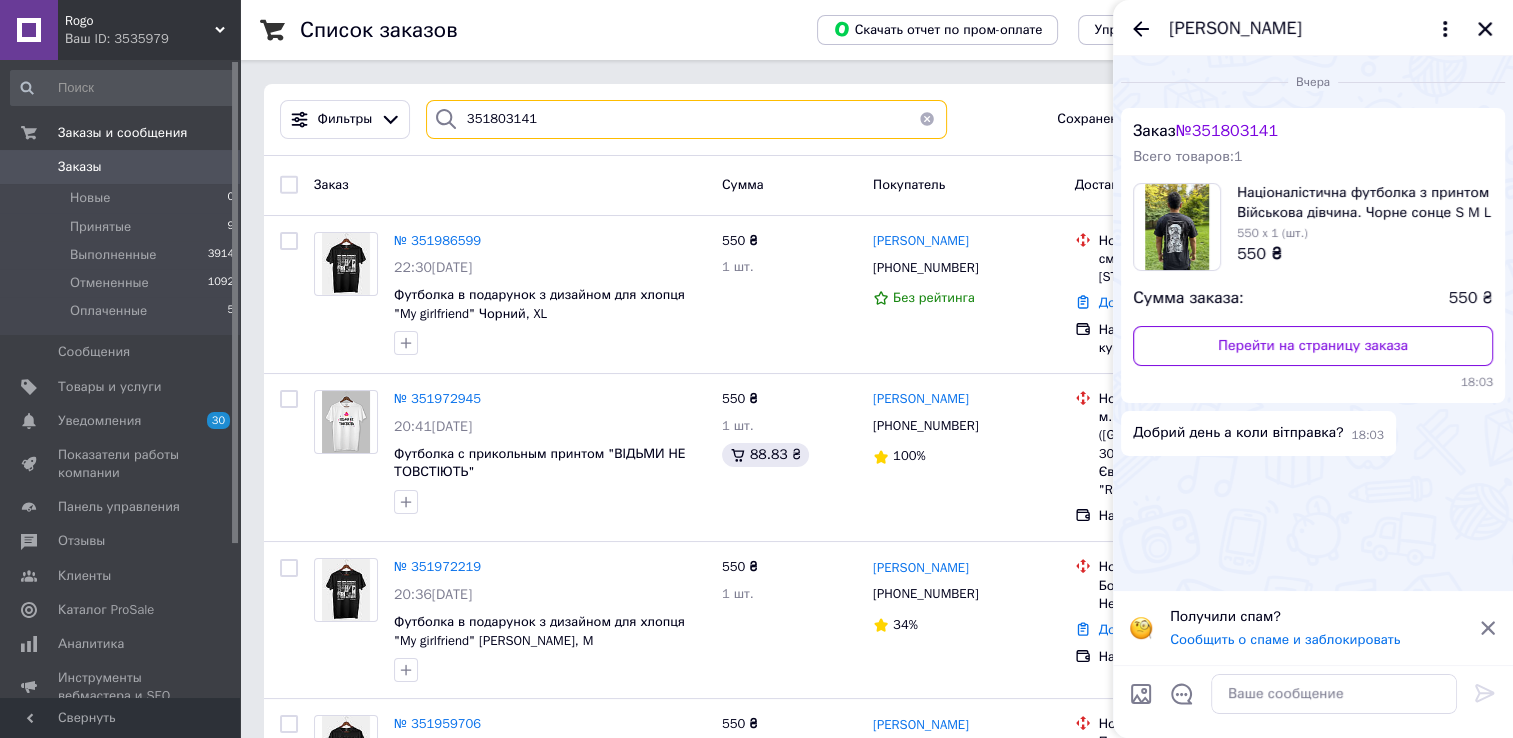 type on "351803141" 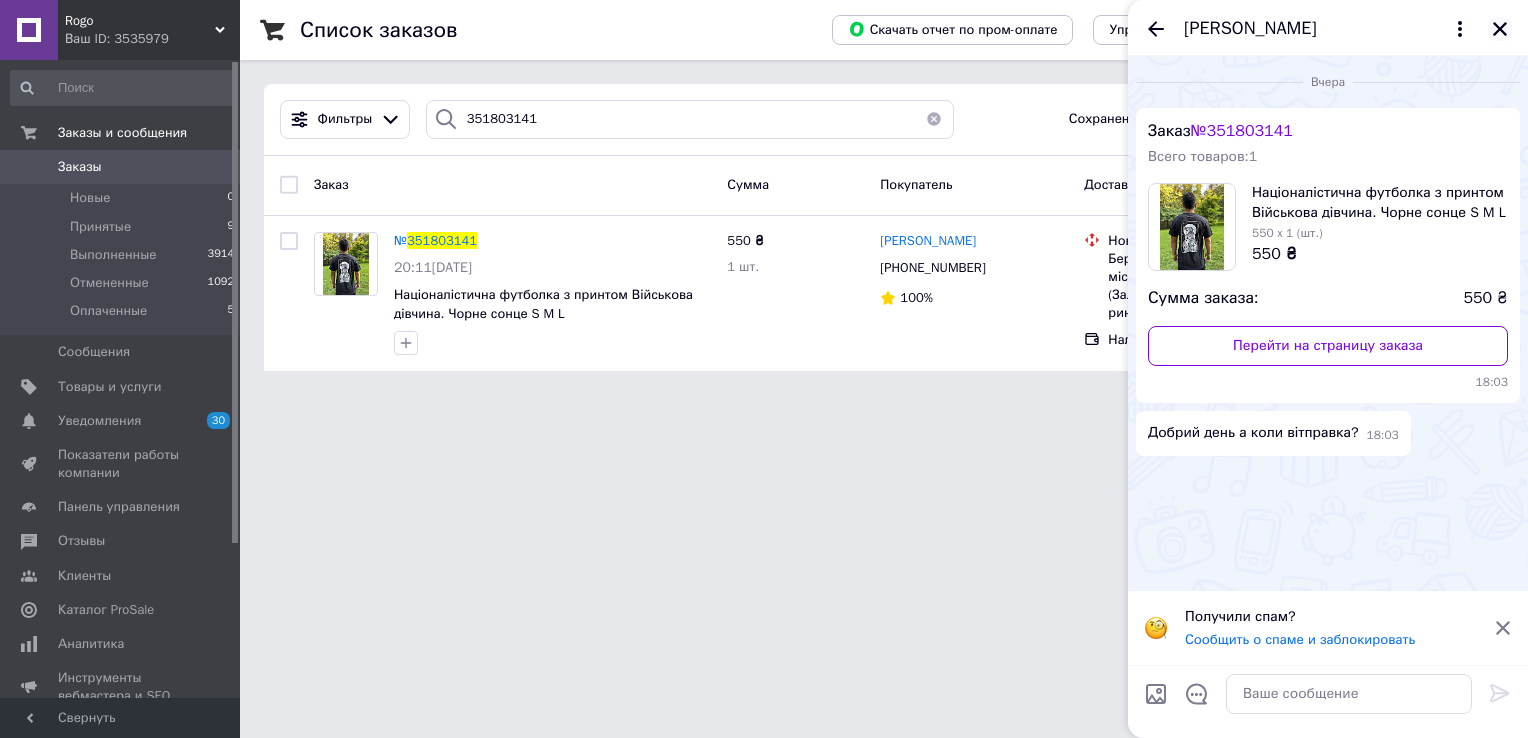 click at bounding box center (1500, 29) 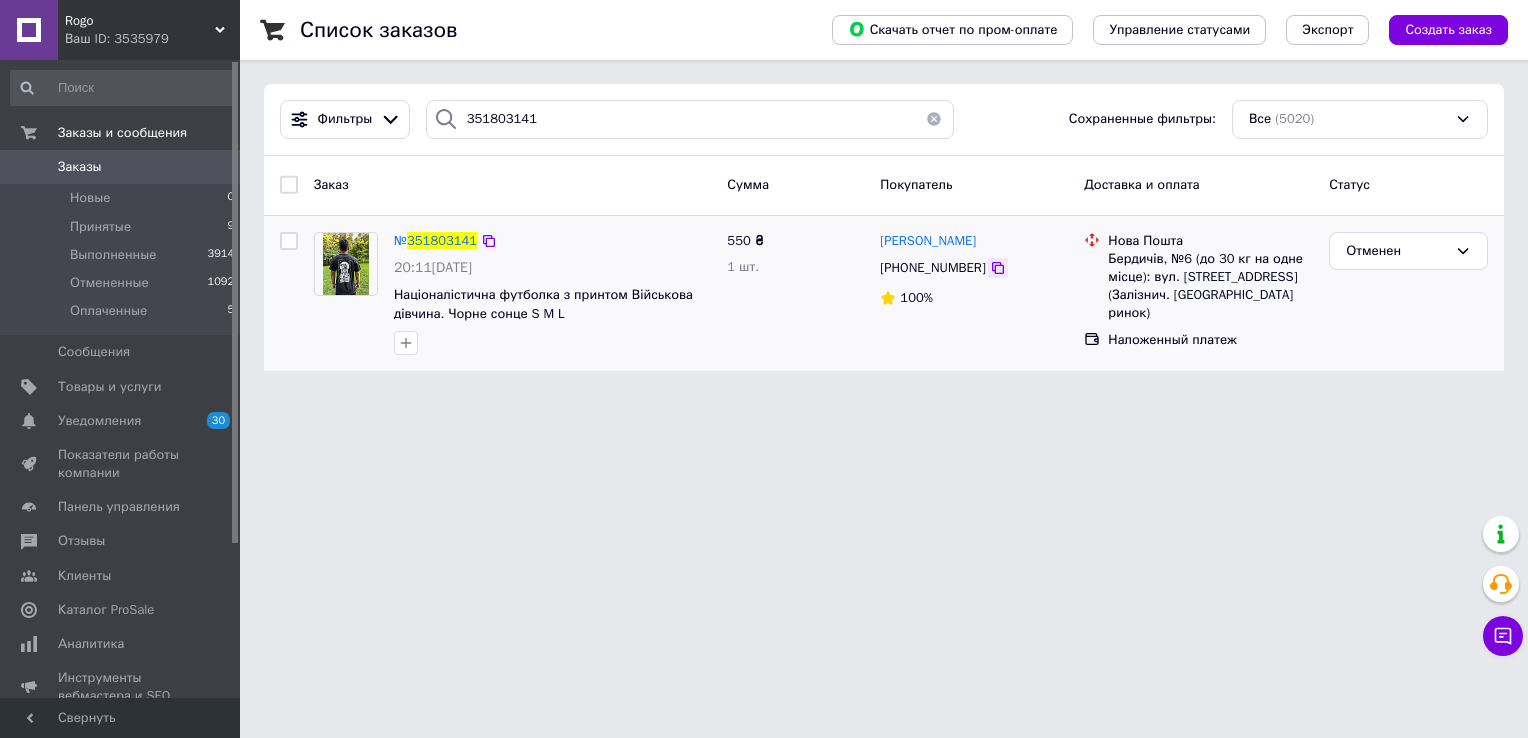 click 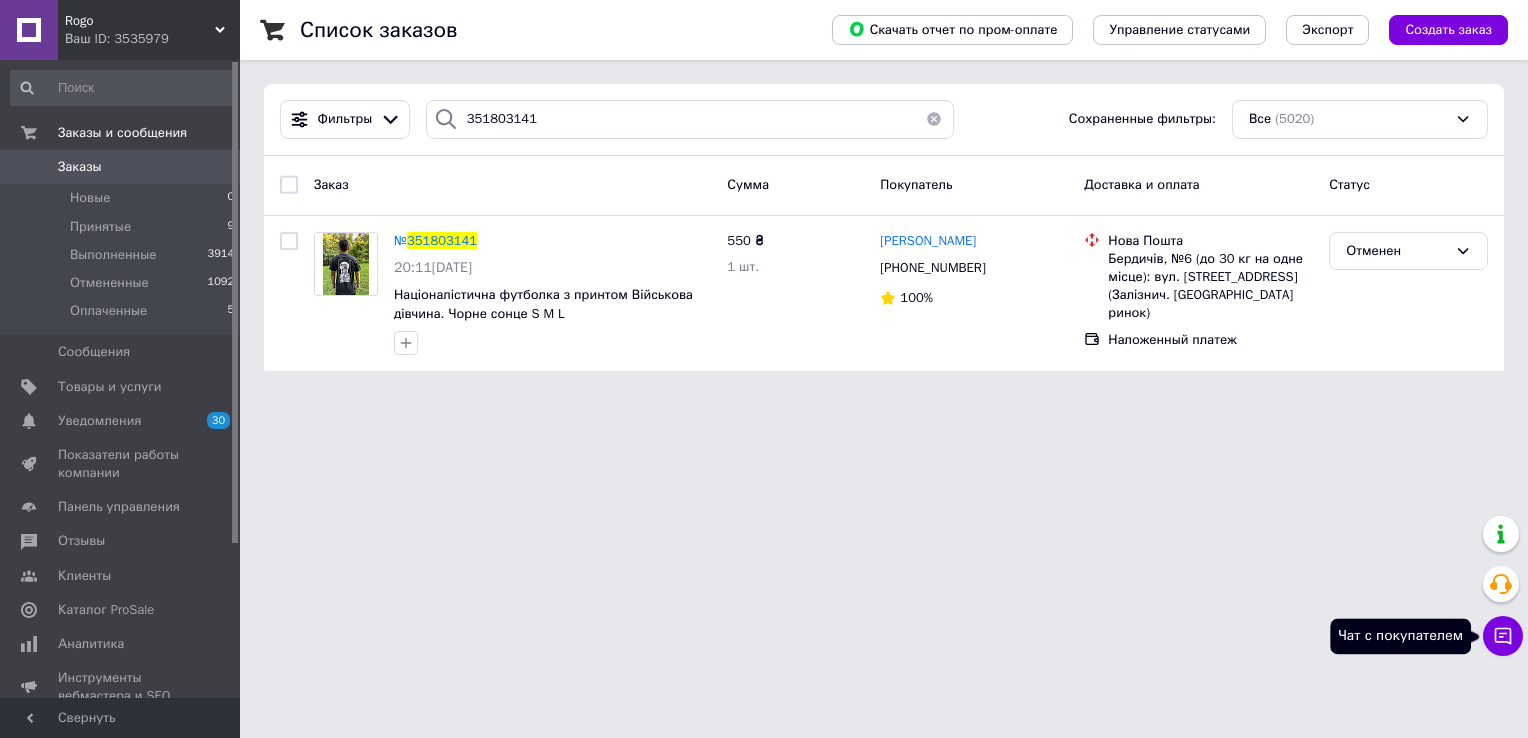 click 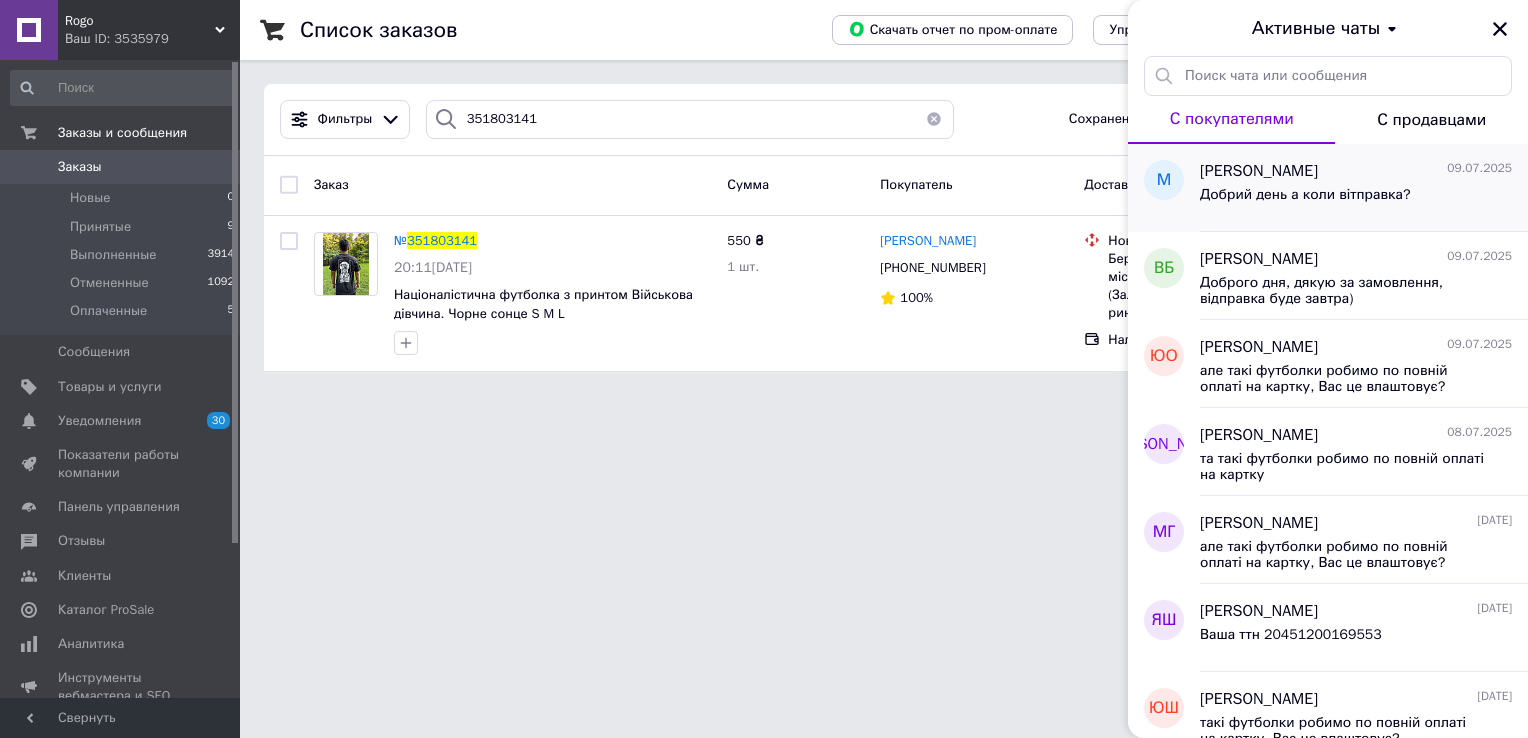 click on "Добрий день а коли вітправка?" at bounding box center [1305, 195] 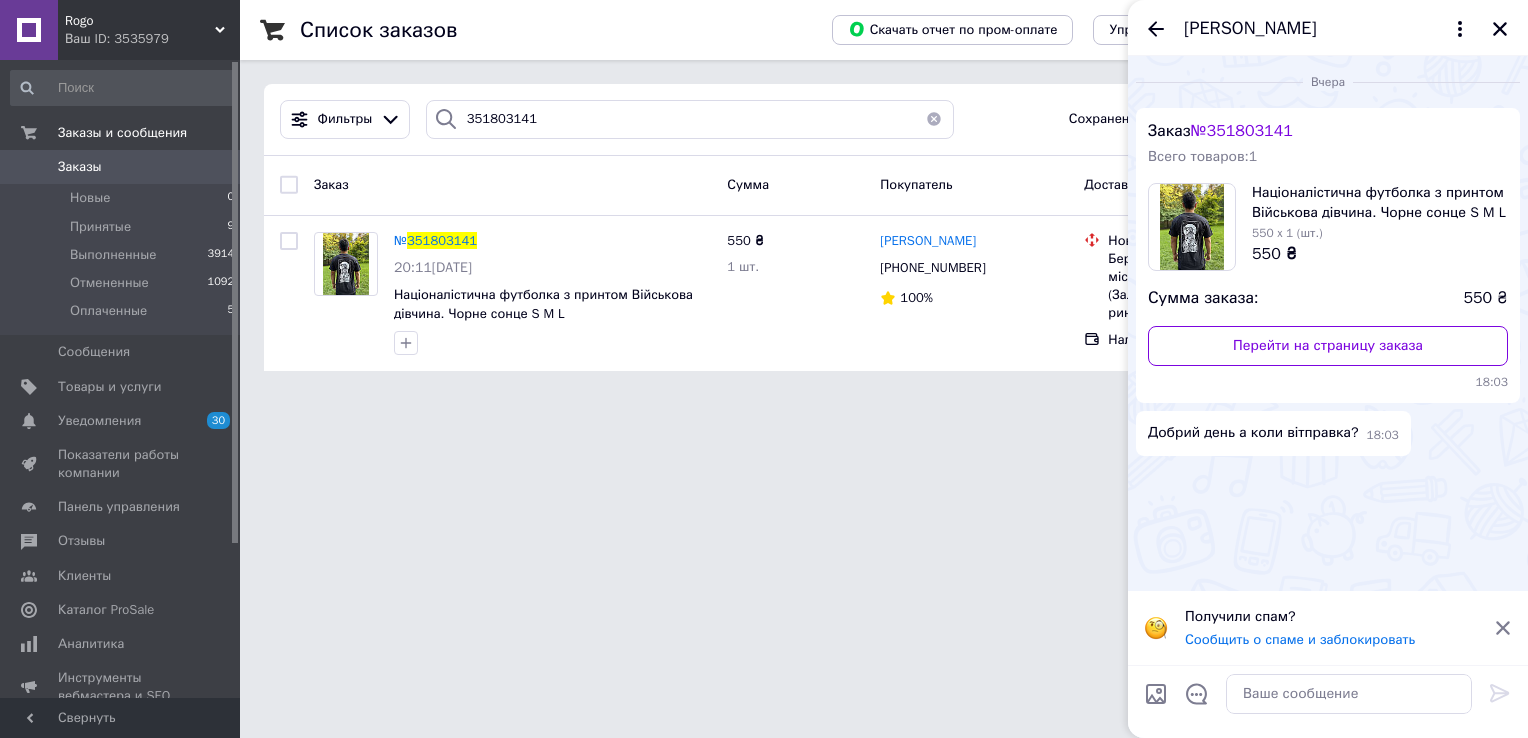 click on "Rogo Ваш ID: 3535979 Сайт Rogo Кабинет покупателя Проверить состояние системы Страница на портале Справка Выйти Заказы и сообщения Заказы 0 Новые 0 Принятые 9 Выполненные 3914 Отмененные 1092 Оплаченные 5 Сообщения 0 Товары и услуги Уведомления 30 0 Показатели работы компании Панель управления Отзывы Клиенты Каталог ProSale Аналитика Инструменты вебмастера и SEO Управление сайтом Кошелек компании Маркет Настройки Тарифы и счета Prom топ Свернуть
Список заказов   Скачать отчет по пром-оплате Управление статусами" at bounding box center (764, 197) 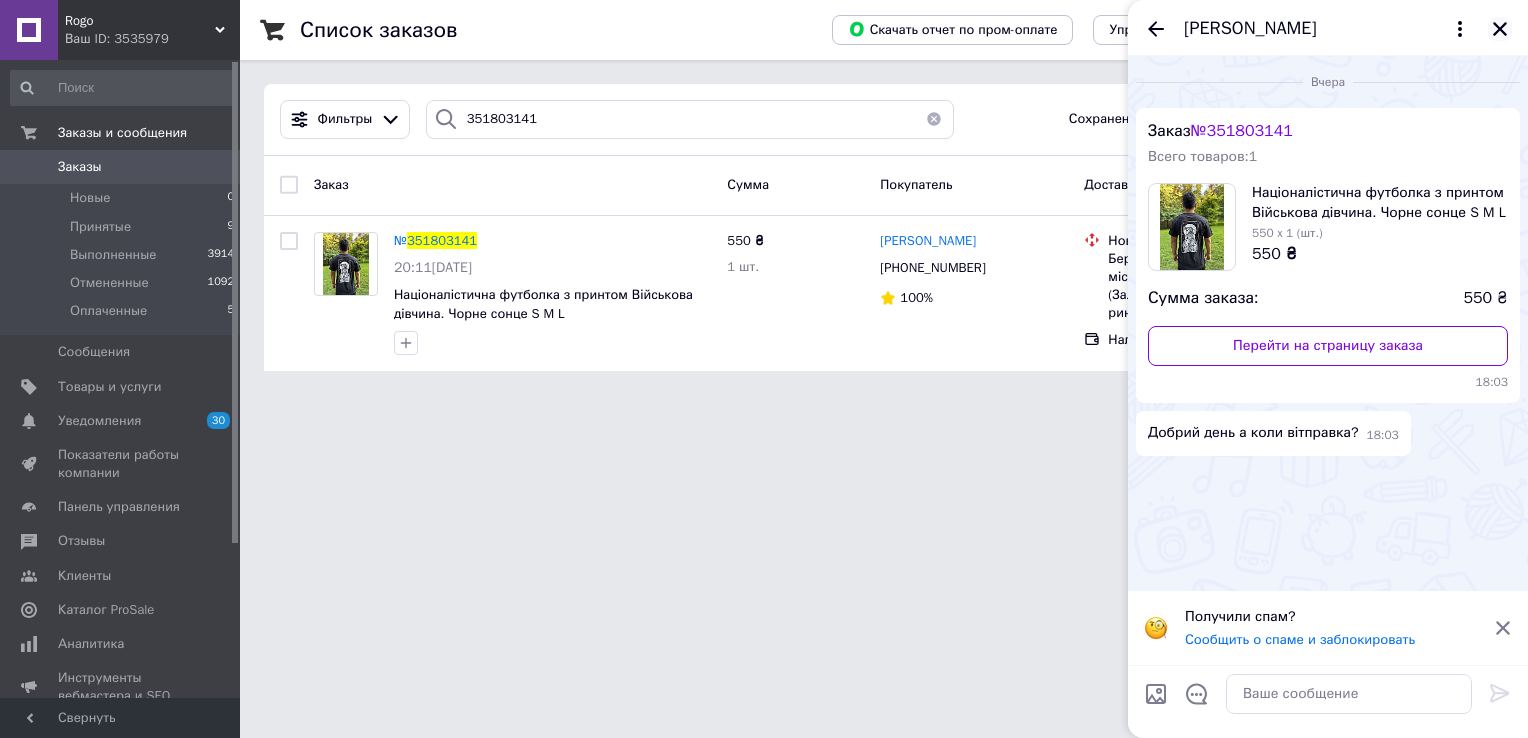 click 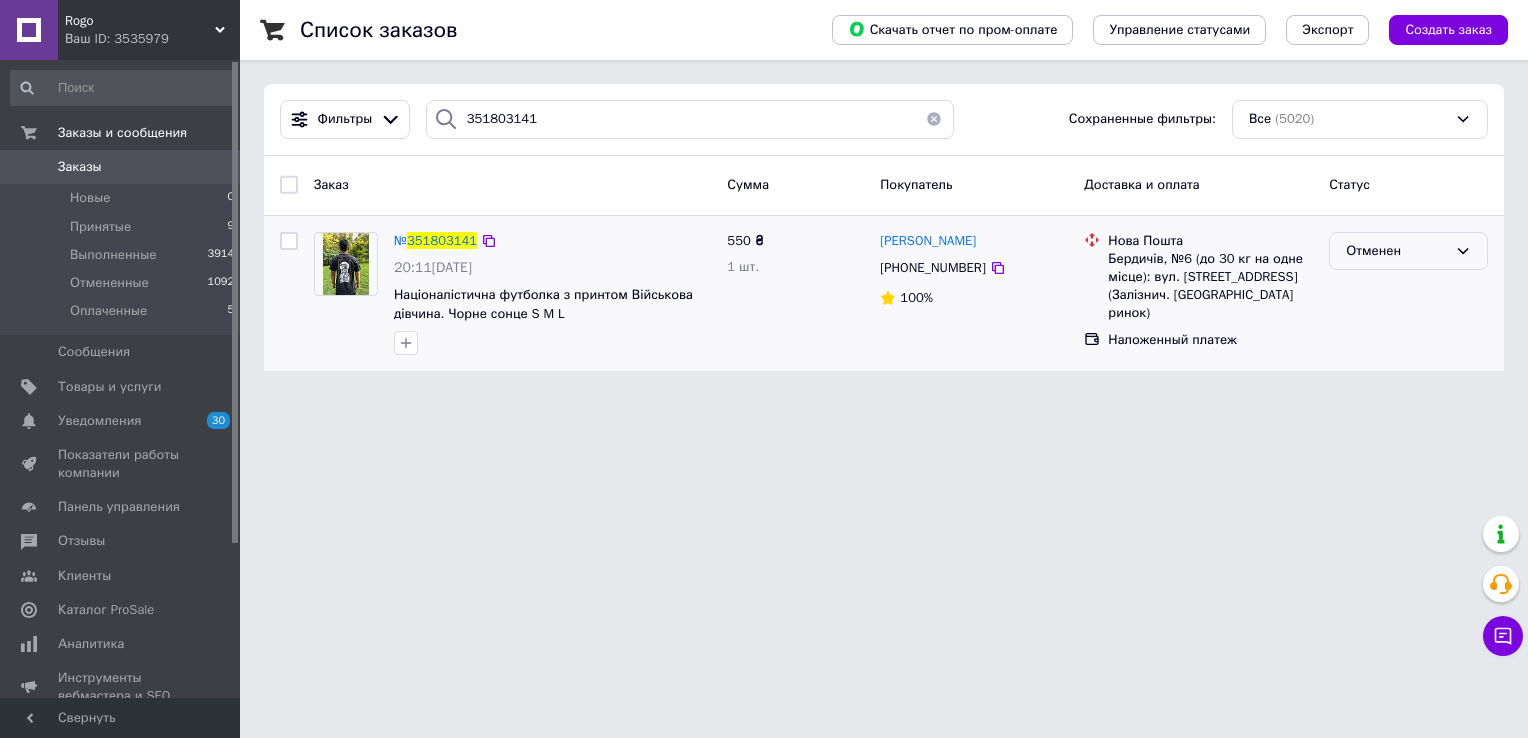 click on "Отменен" at bounding box center (1396, 251) 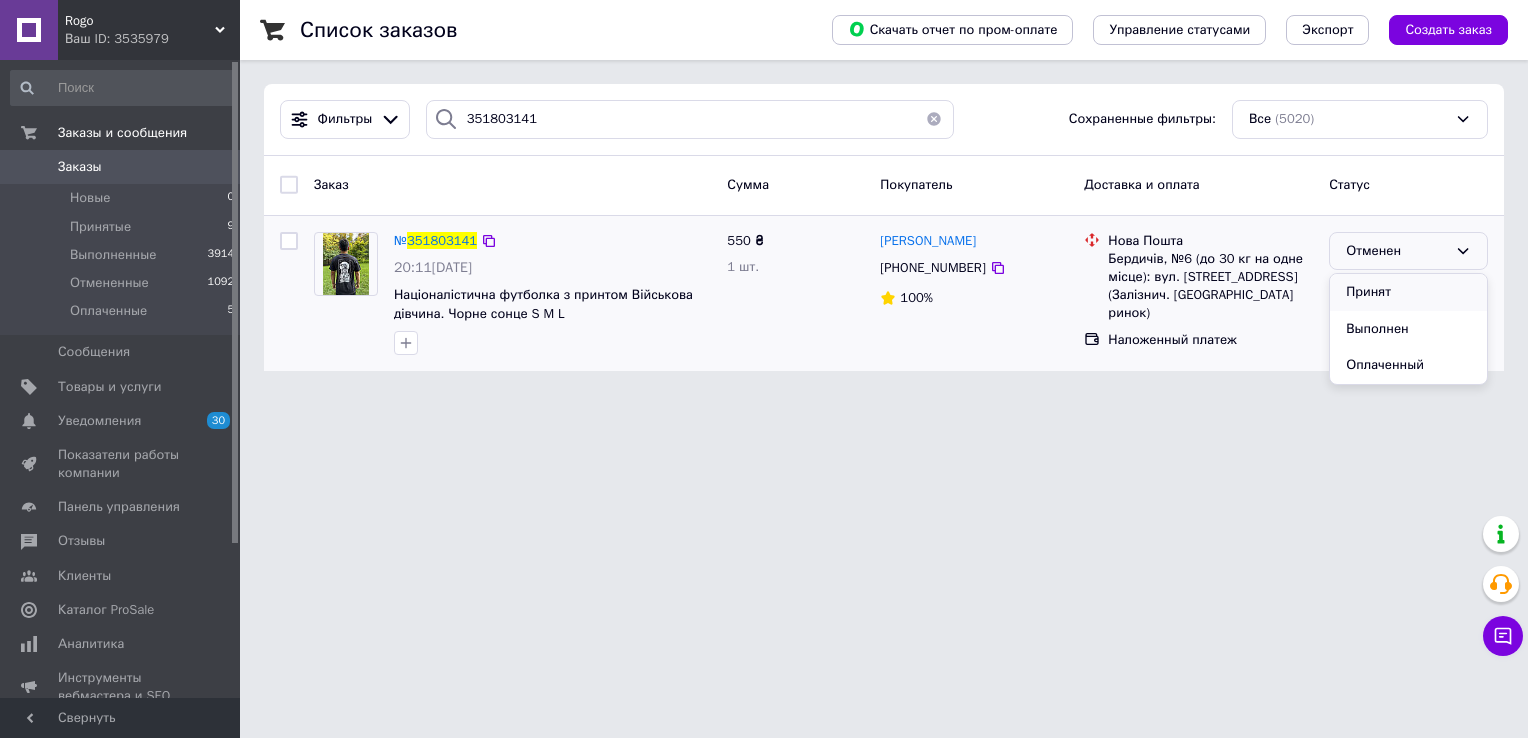click on "Принят" at bounding box center (1408, 292) 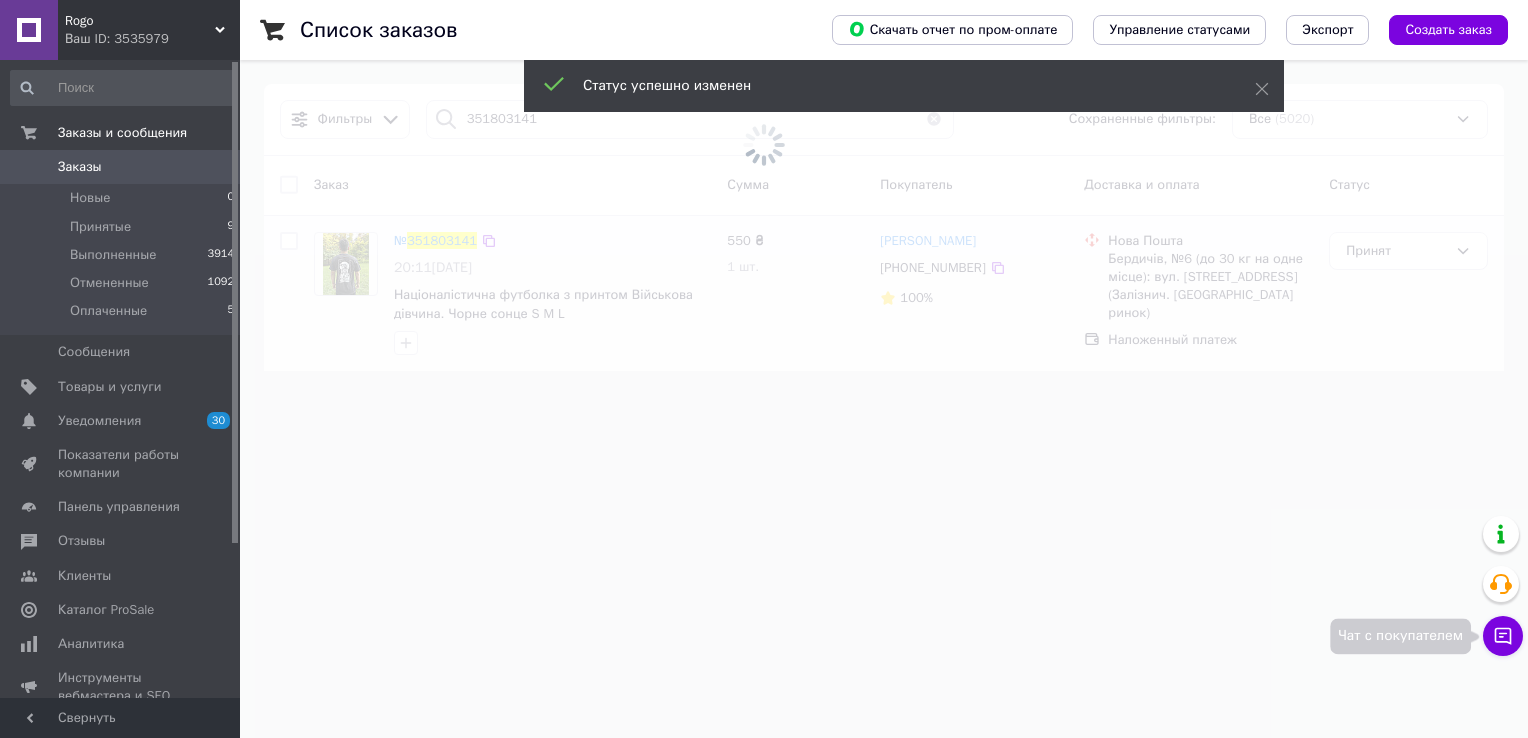 click 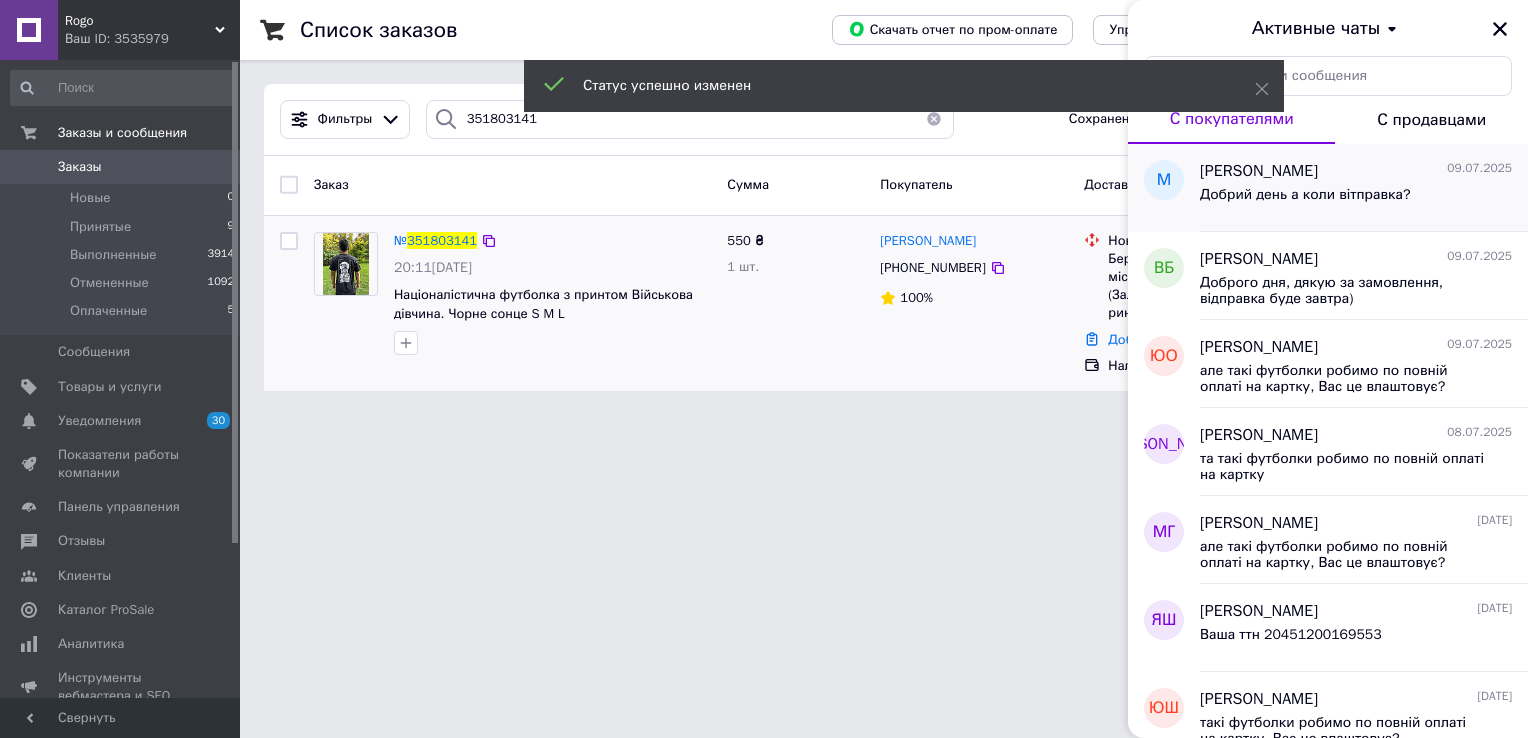click on "[PERSON_NAME]" at bounding box center [1259, 171] 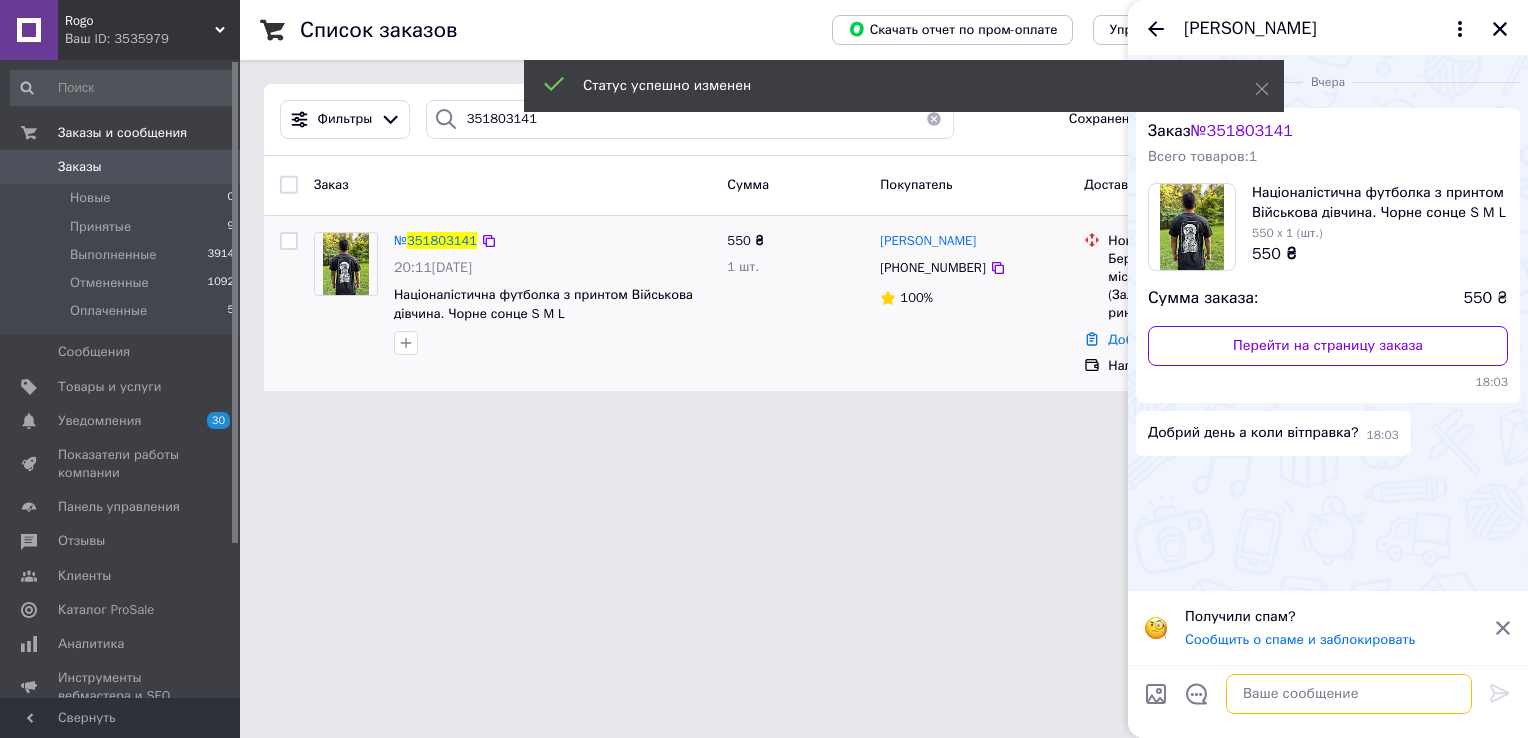click at bounding box center (1349, 694) 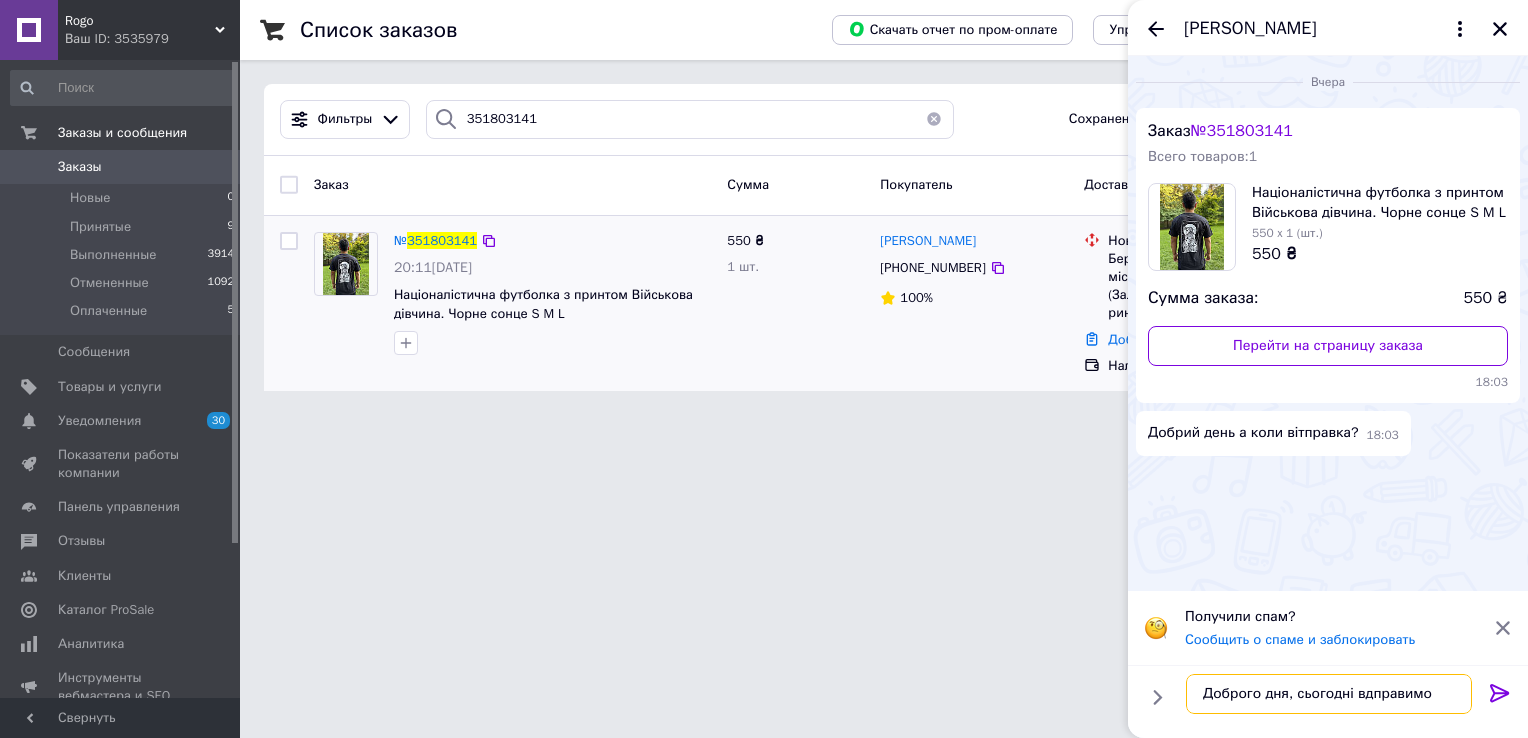 type on "Доброго дня, сьогодні відправимо" 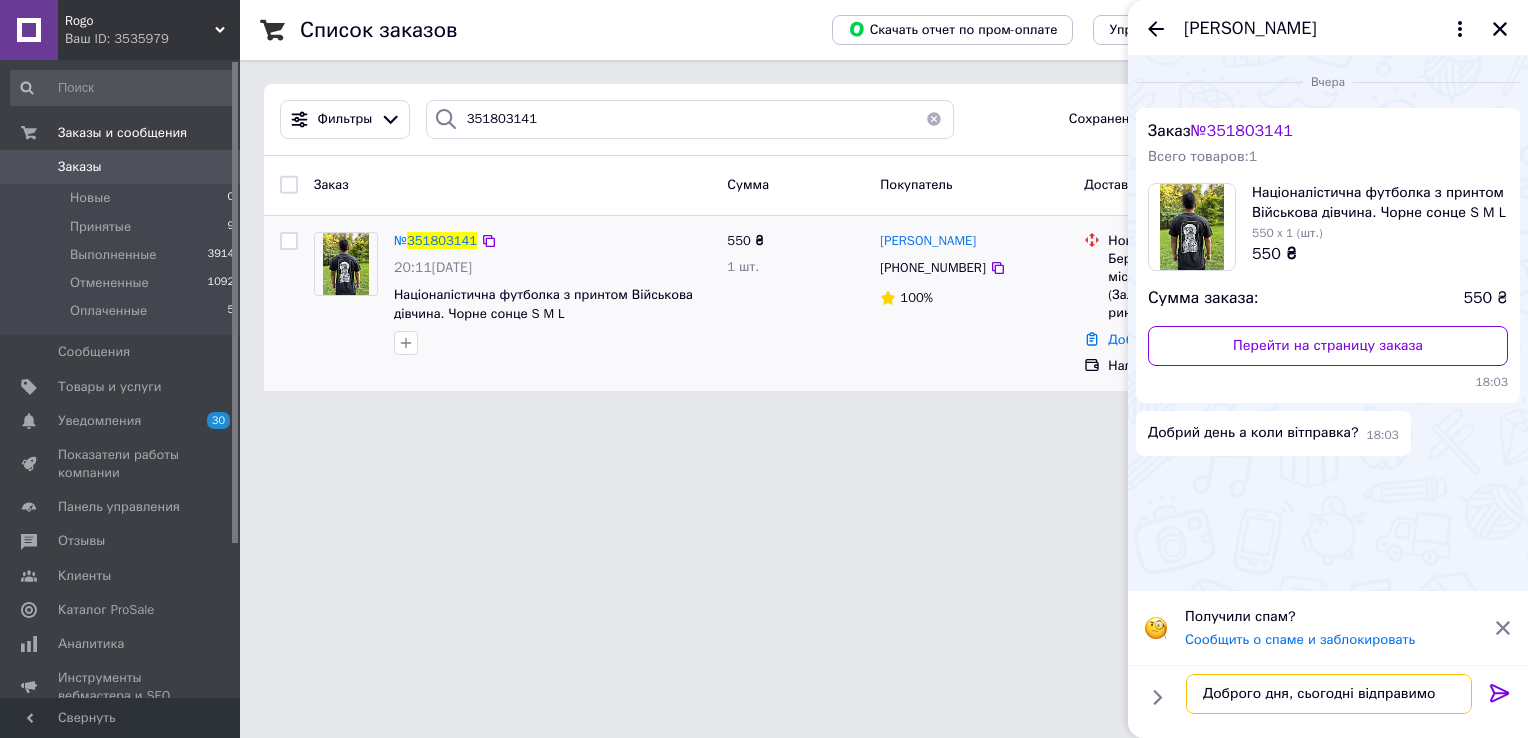 click on "Доброго дня, сьогодні відправимо" at bounding box center [1329, 694] 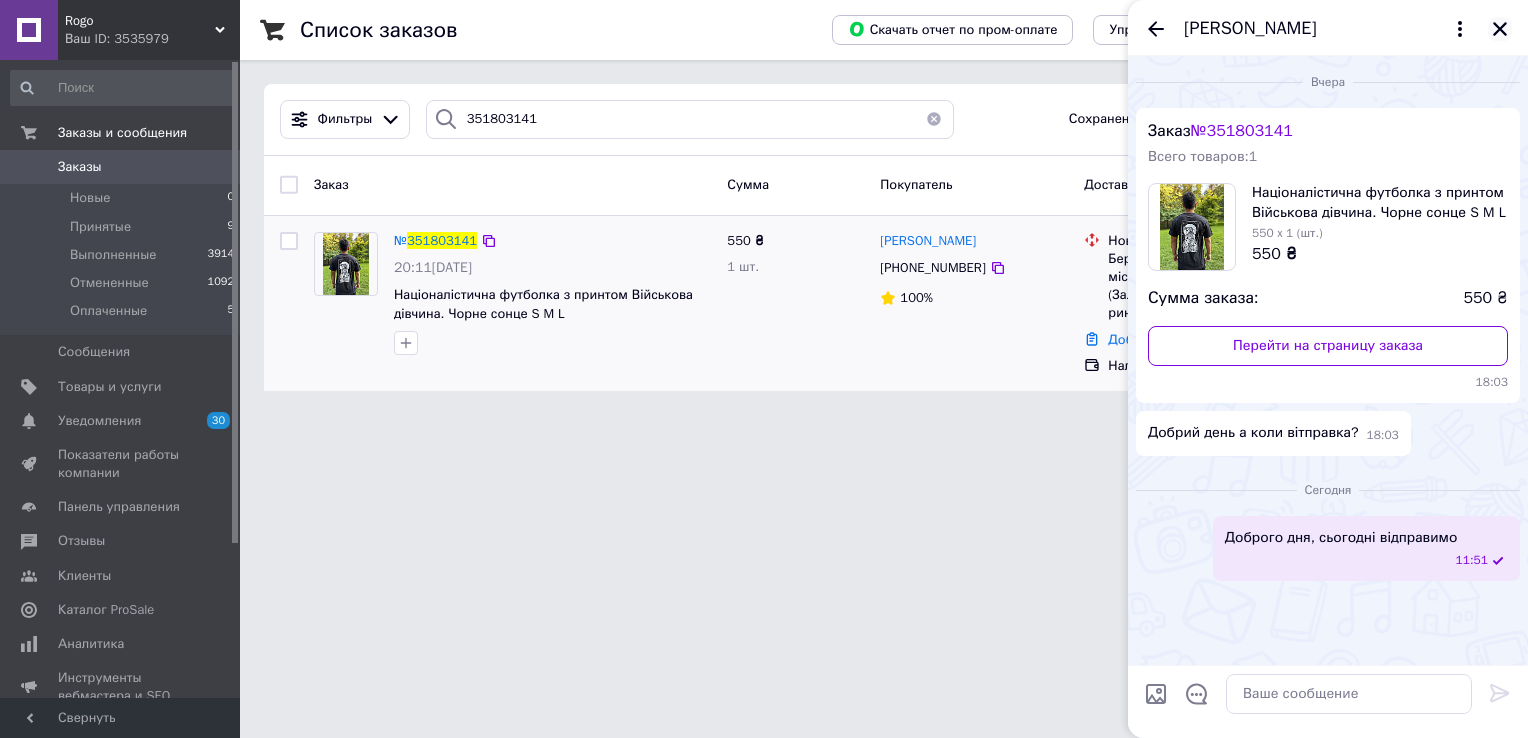 drag, startPoint x: 1503, startPoint y: 22, endPoint x: 1279, endPoint y: 54, distance: 226.27417 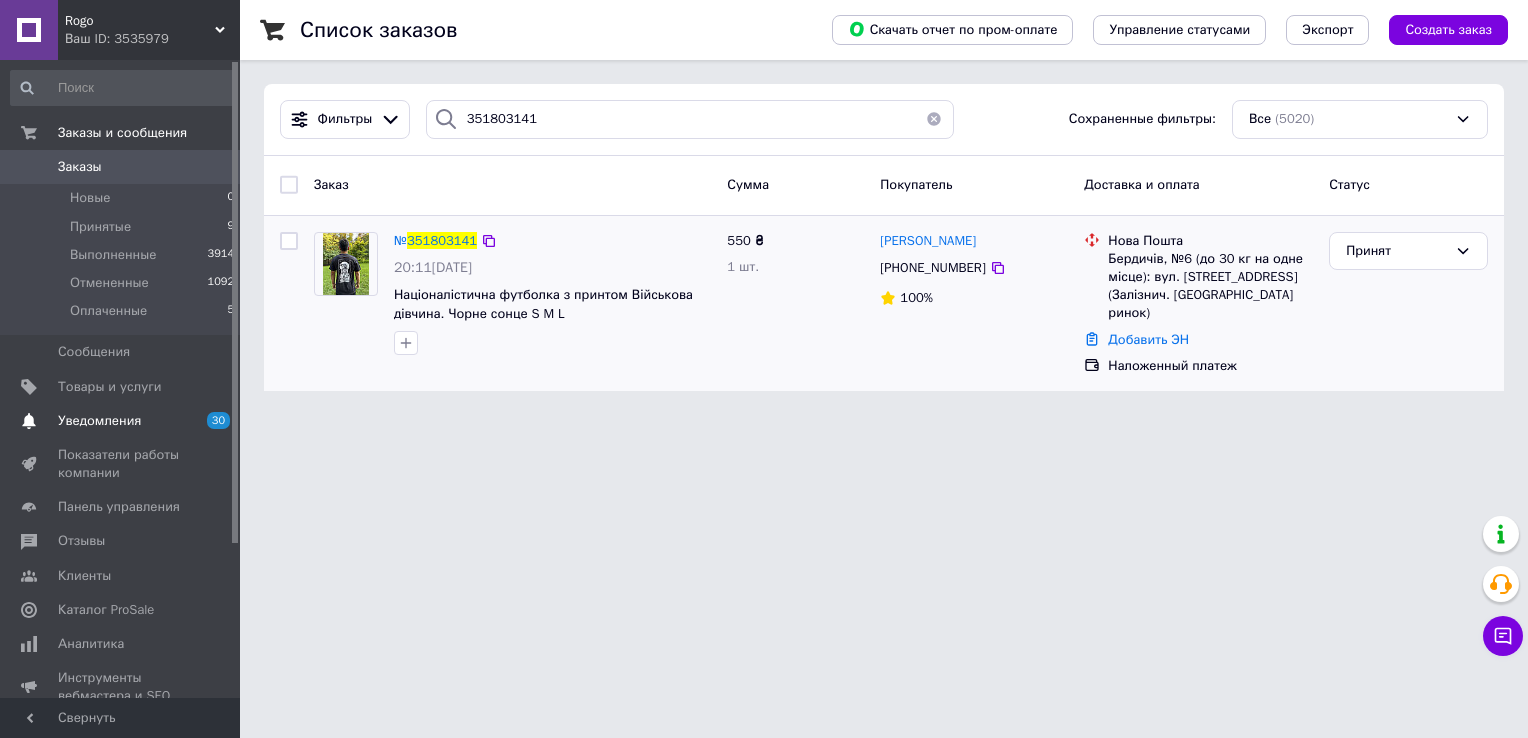 click on "Уведомления 30 0" at bounding box center (123, 421) 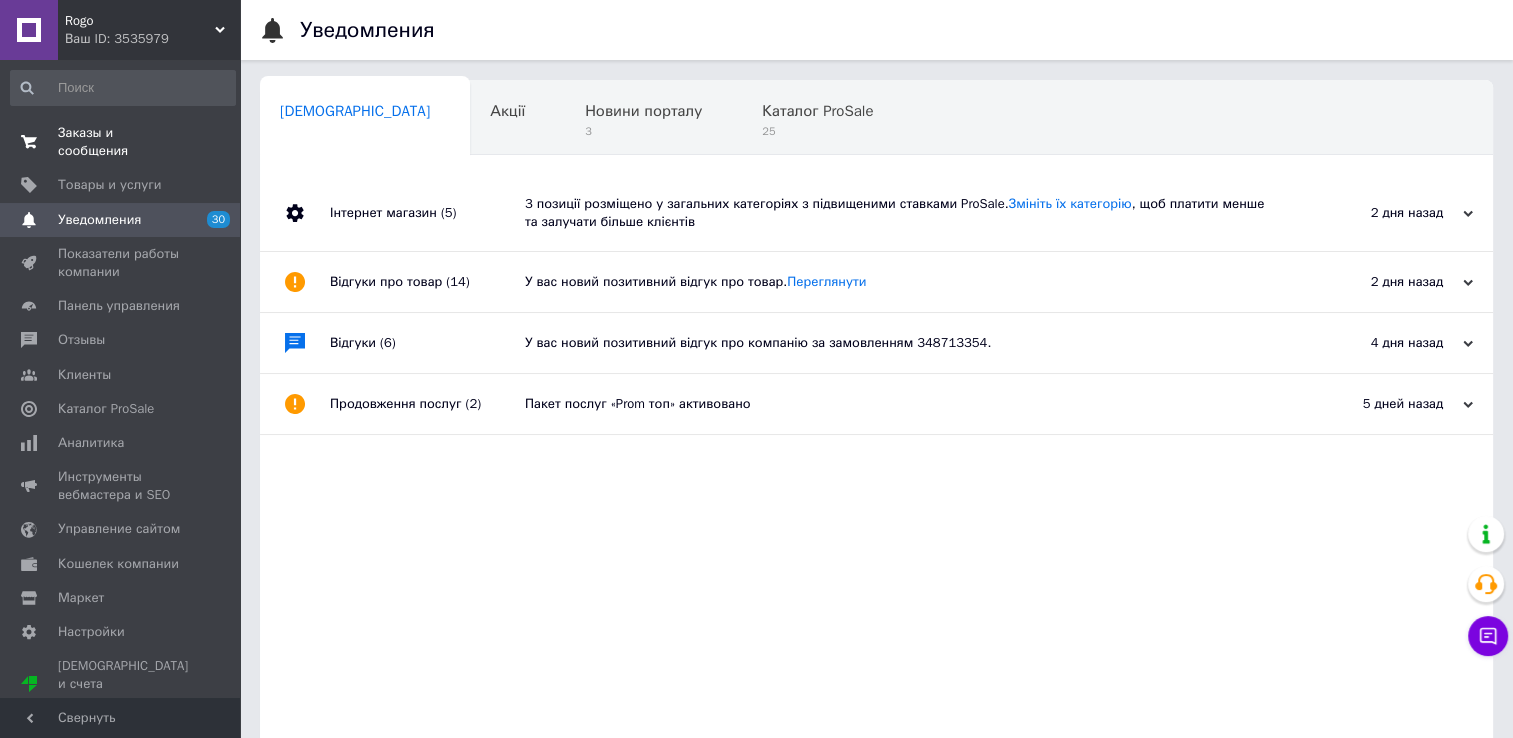 click on "Заказы и сообщения" at bounding box center [121, 142] 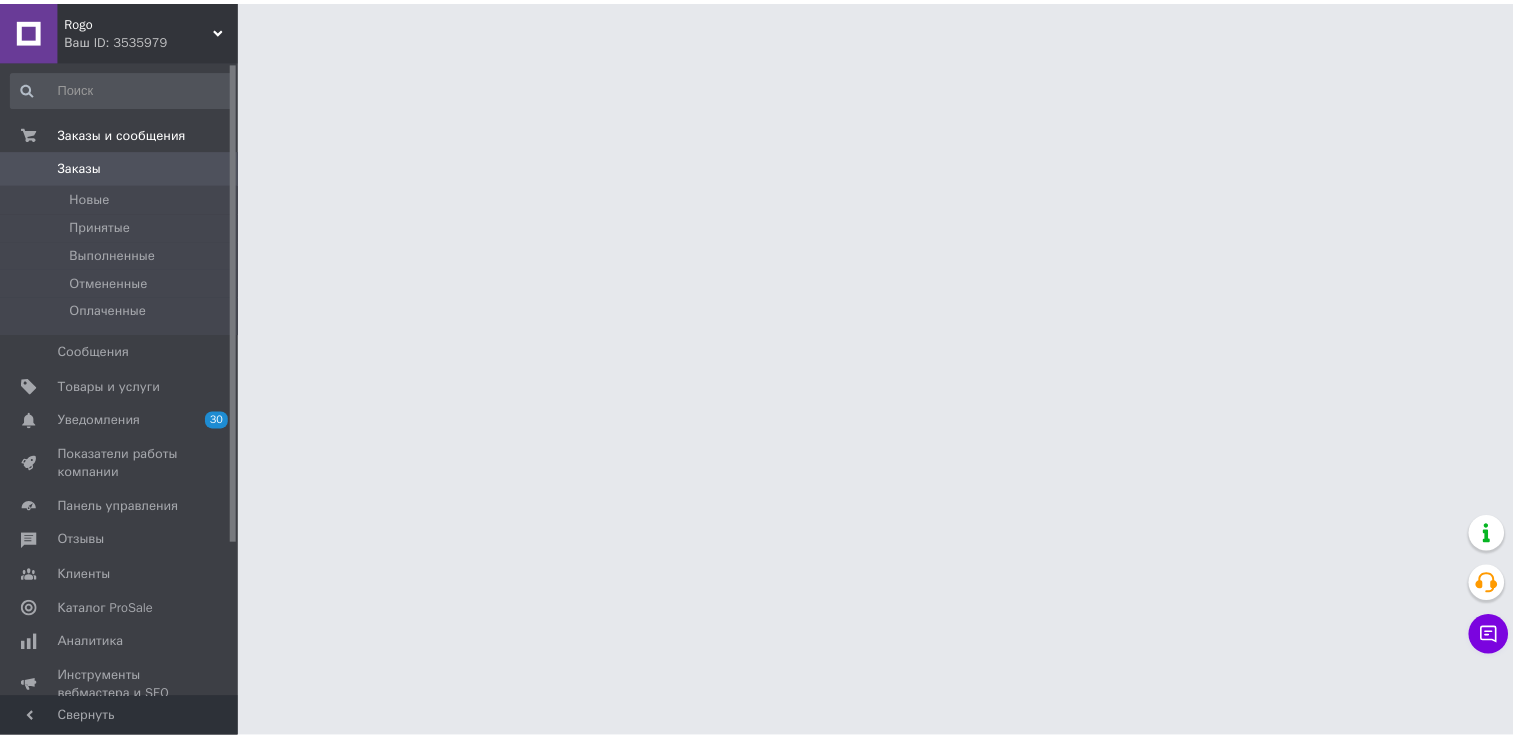 scroll, scrollTop: 0, scrollLeft: 0, axis: both 